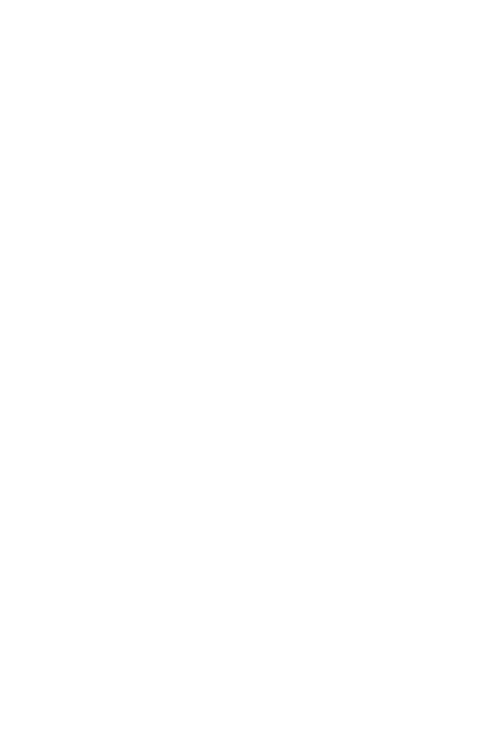 scroll, scrollTop: 0, scrollLeft: 0, axis: both 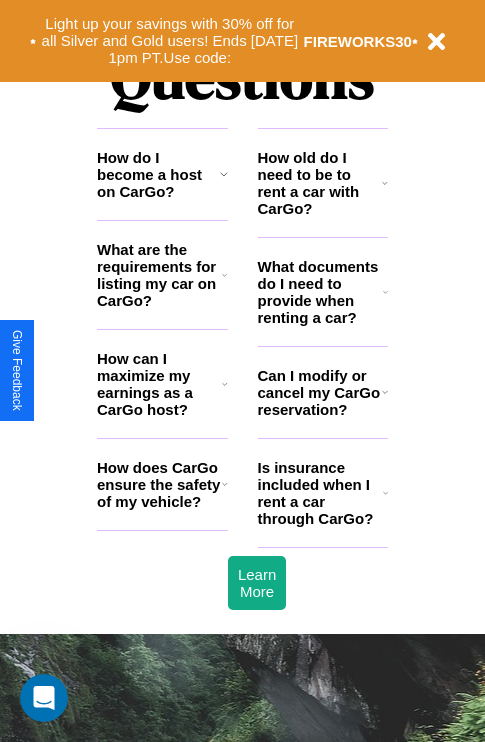 click 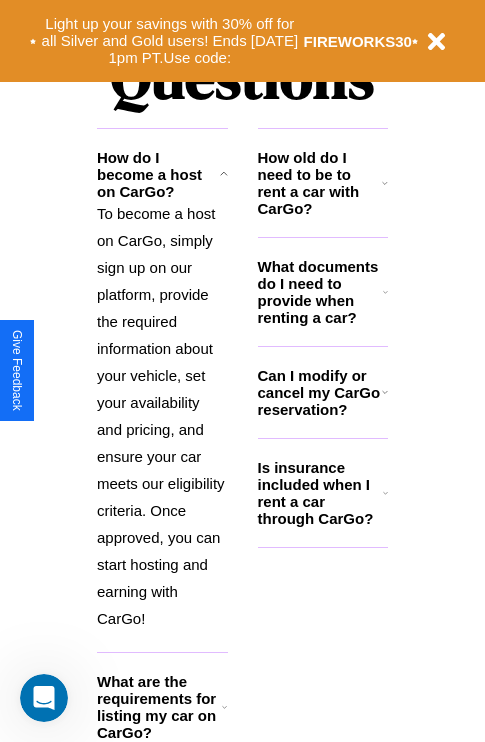 click on "What are the requirements for listing my car on CarGo?" at bounding box center (159, 707) 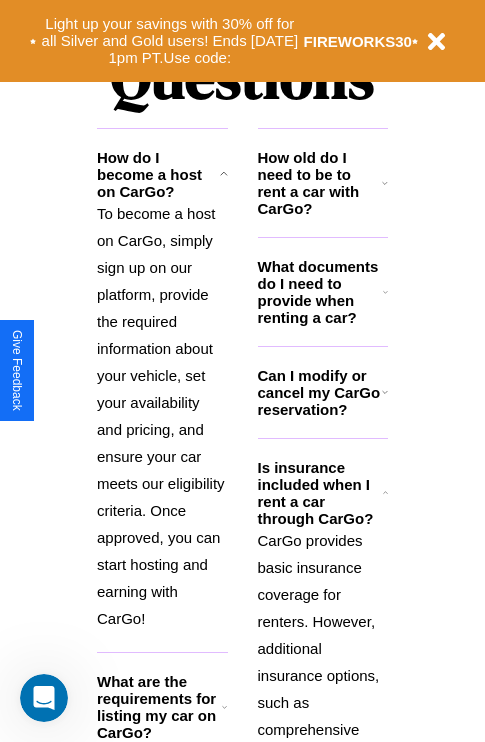 click 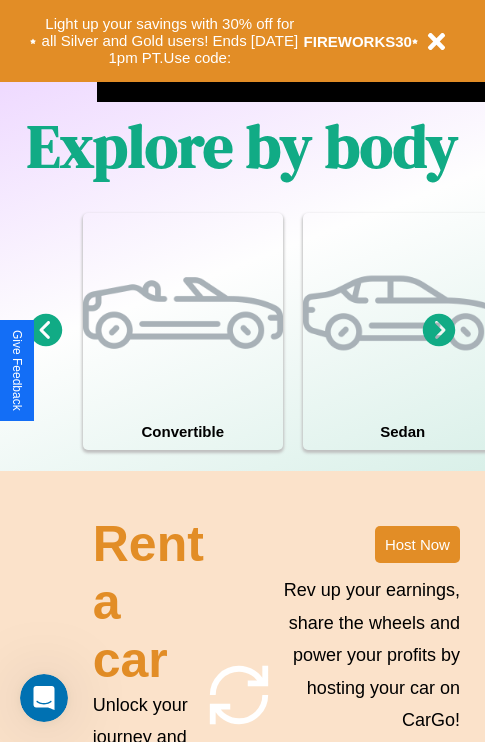 scroll, scrollTop: 1285, scrollLeft: 0, axis: vertical 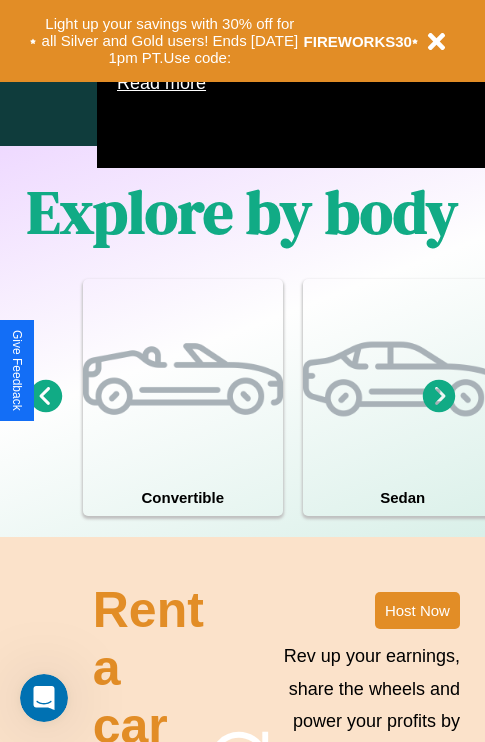 click 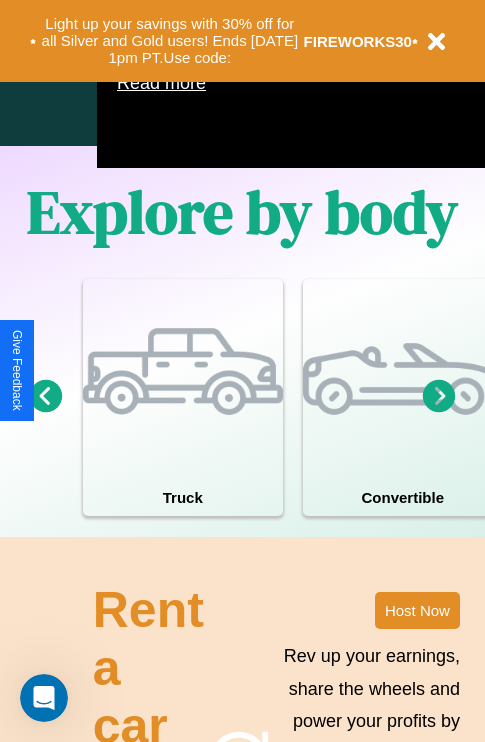 click 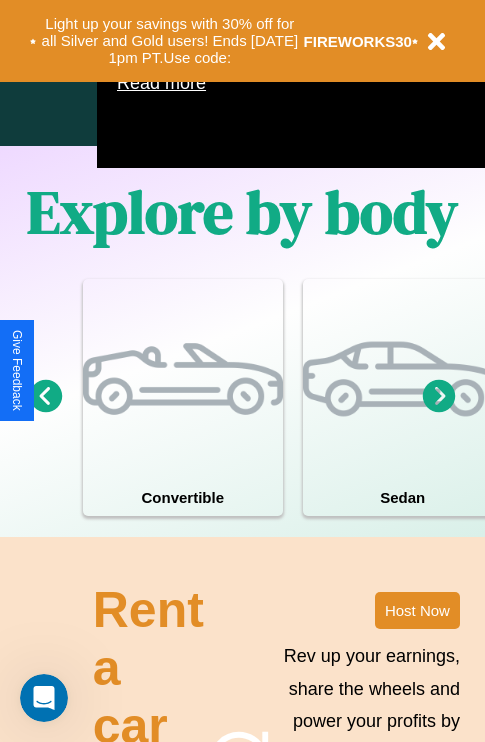 click 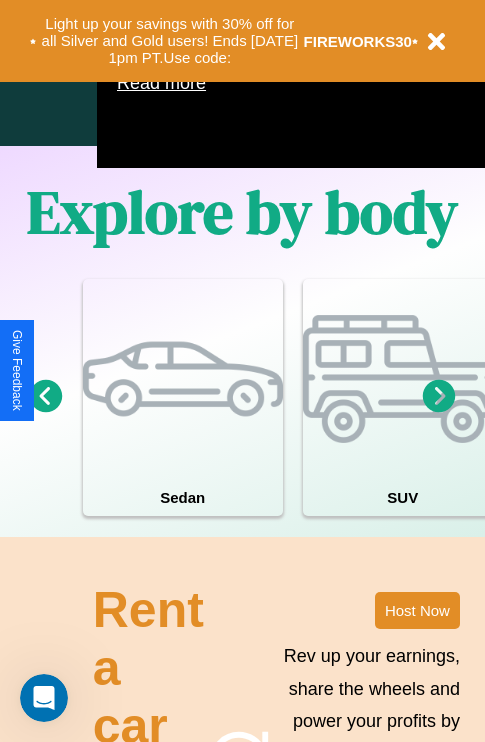 scroll, scrollTop: 0, scrollLeft: 0, axis: both 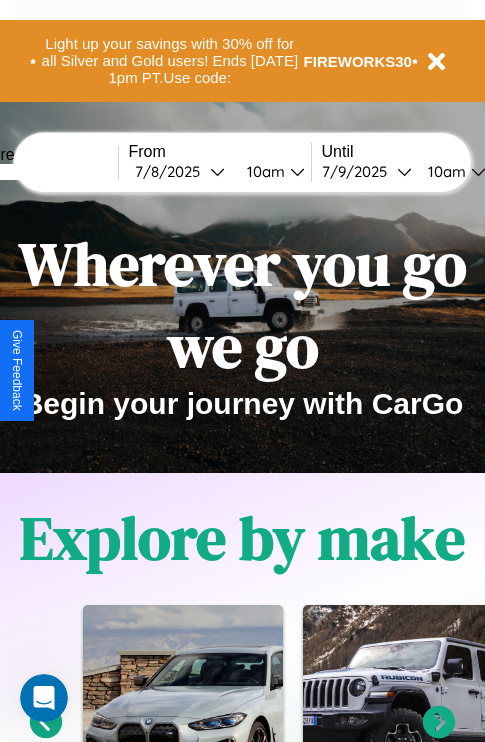 click at bounding box center (43, 172) 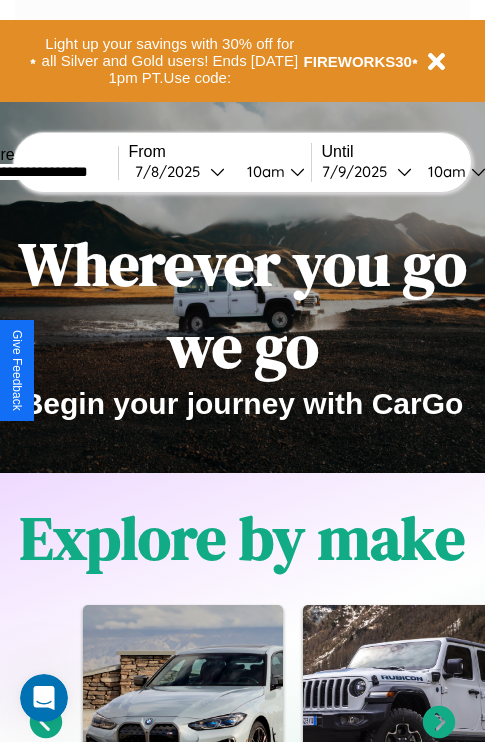 type on "**********" 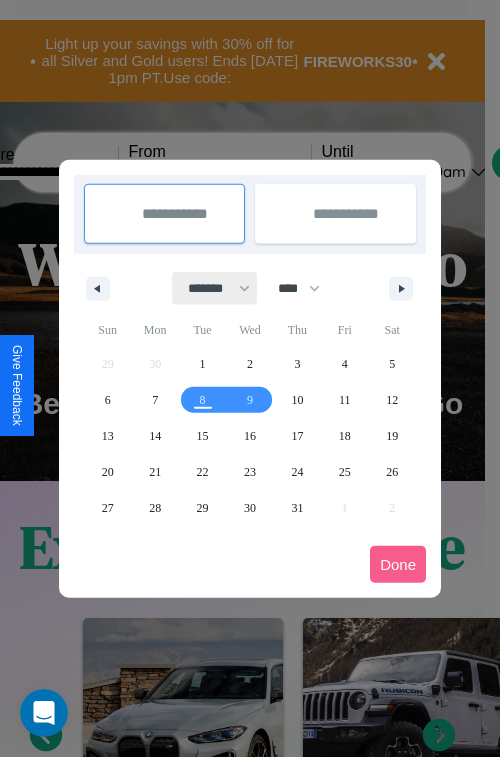 click on "******* ******** ***** ***** *** **** **** ****** ********* ******* ******** ********" at bounding box center [215, 288] 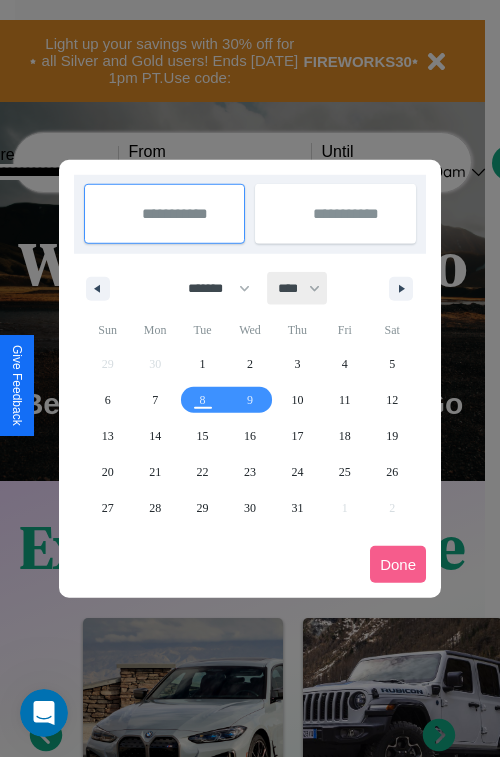 click on "**** **** **** **** **** **** **** **** **** **** **** **** **** **** **** **** **** **** **** **** **** **** **** **** **** **** **** **** **** **** **** **** **** **** **** **** **** **** **** **** **** **** **** **** **** **** **** **** **** **** **** **** **** **** **** **** **** **** **** **** **** **** **** **** **** **** **** **** **** **** **** **** **** **** **** **** **** **** **** **** **** **** **** **** **** **** **** **** **** **** **** **** **** **** **** **** **** **** **** **** **** **** **** **** **** **** **** **** **** **** **** **** **** **** **** **** **** **** **** **** ****" at bounding box center [298, 288] 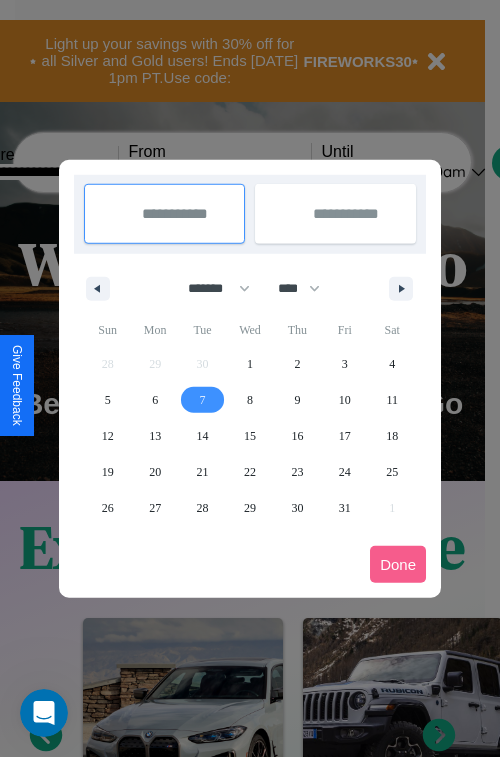 click on "7" at bounding box center (203, 400) 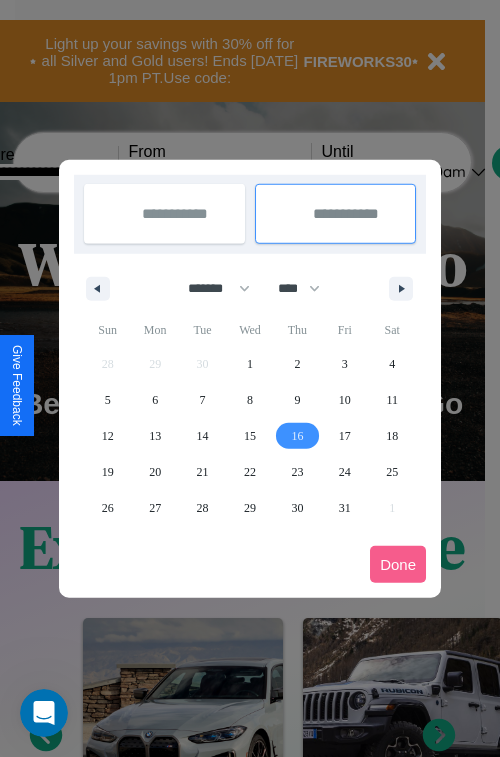 click on "16" at bounding box center (297, 436) 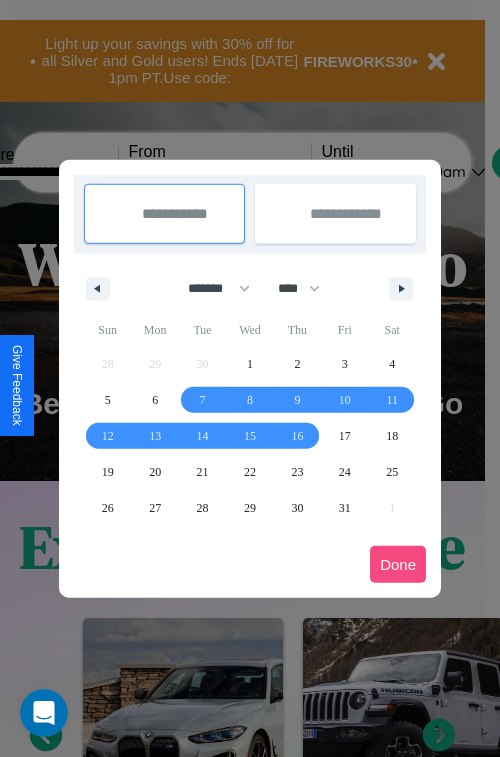 click on "Done" at bounding box center (398, 564) 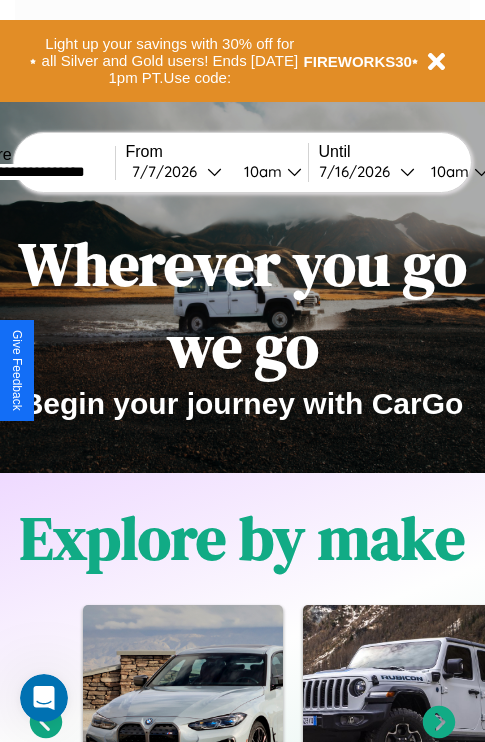 scroll, scrollTop: 0, scrollLeft: 70, axis: horizontal 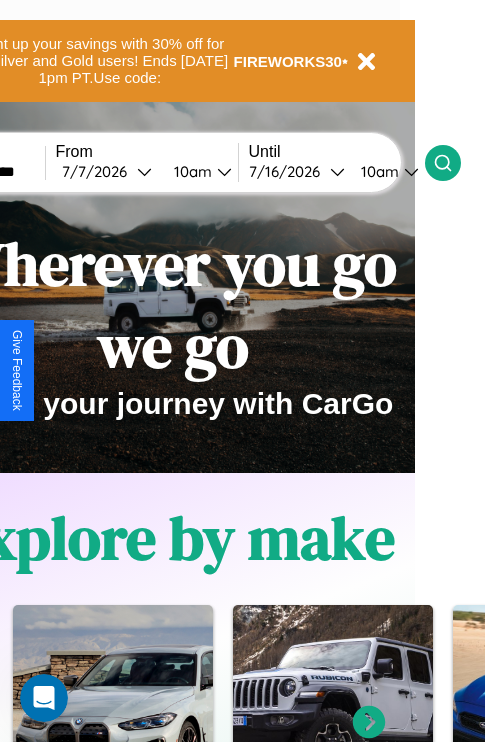 click 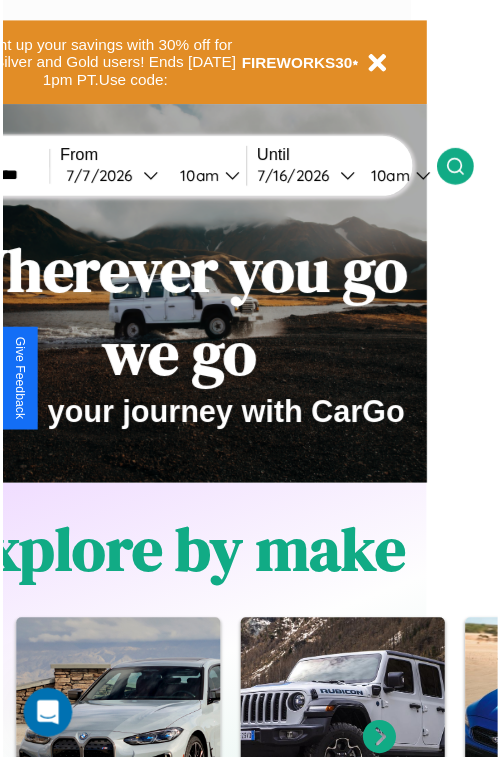 scroll, scrollTop: 0, scrollLeft: 0, axis: both 